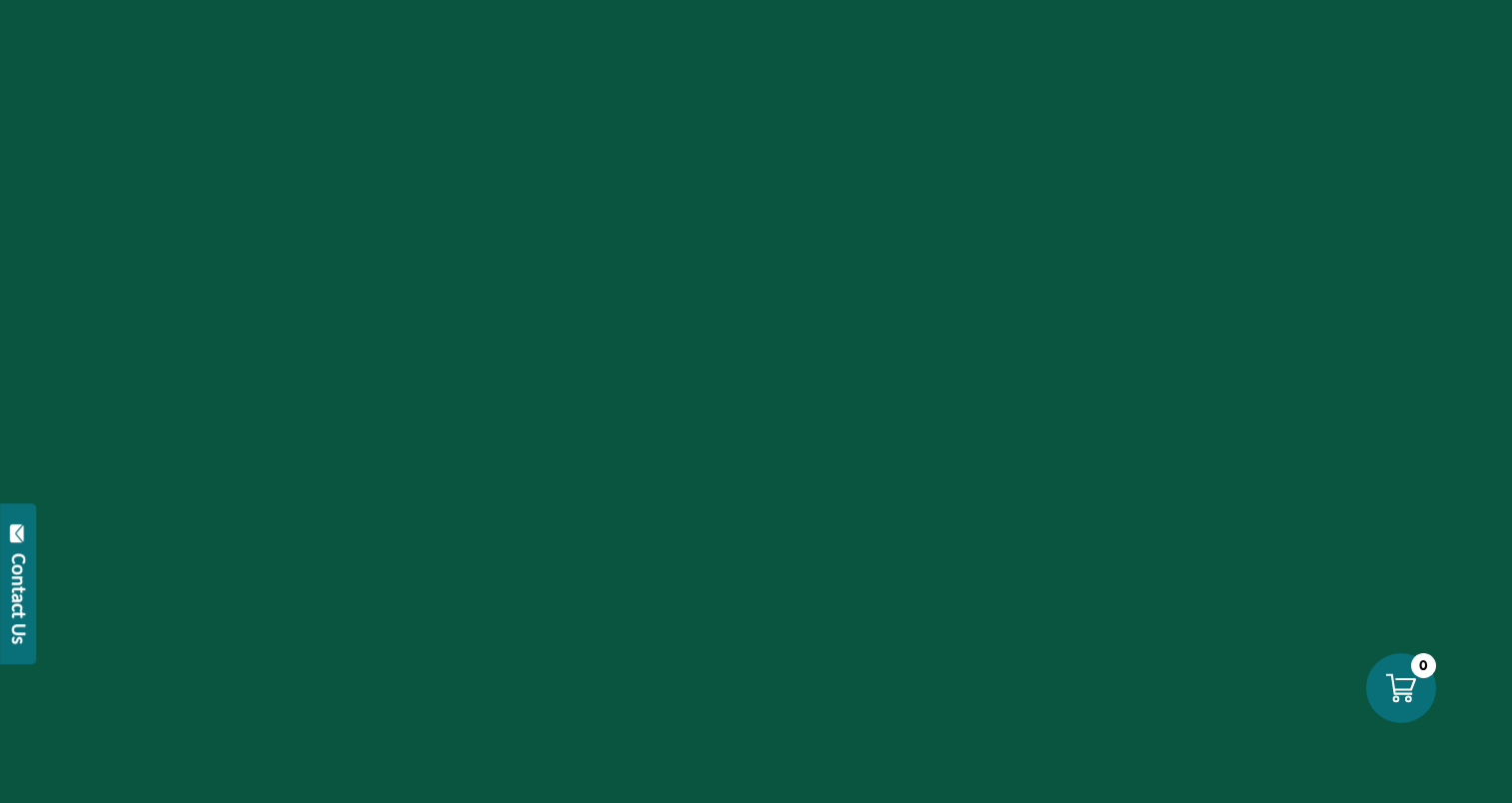 scroll, scrollTop: 0, scrollLeft: 0, axis: both 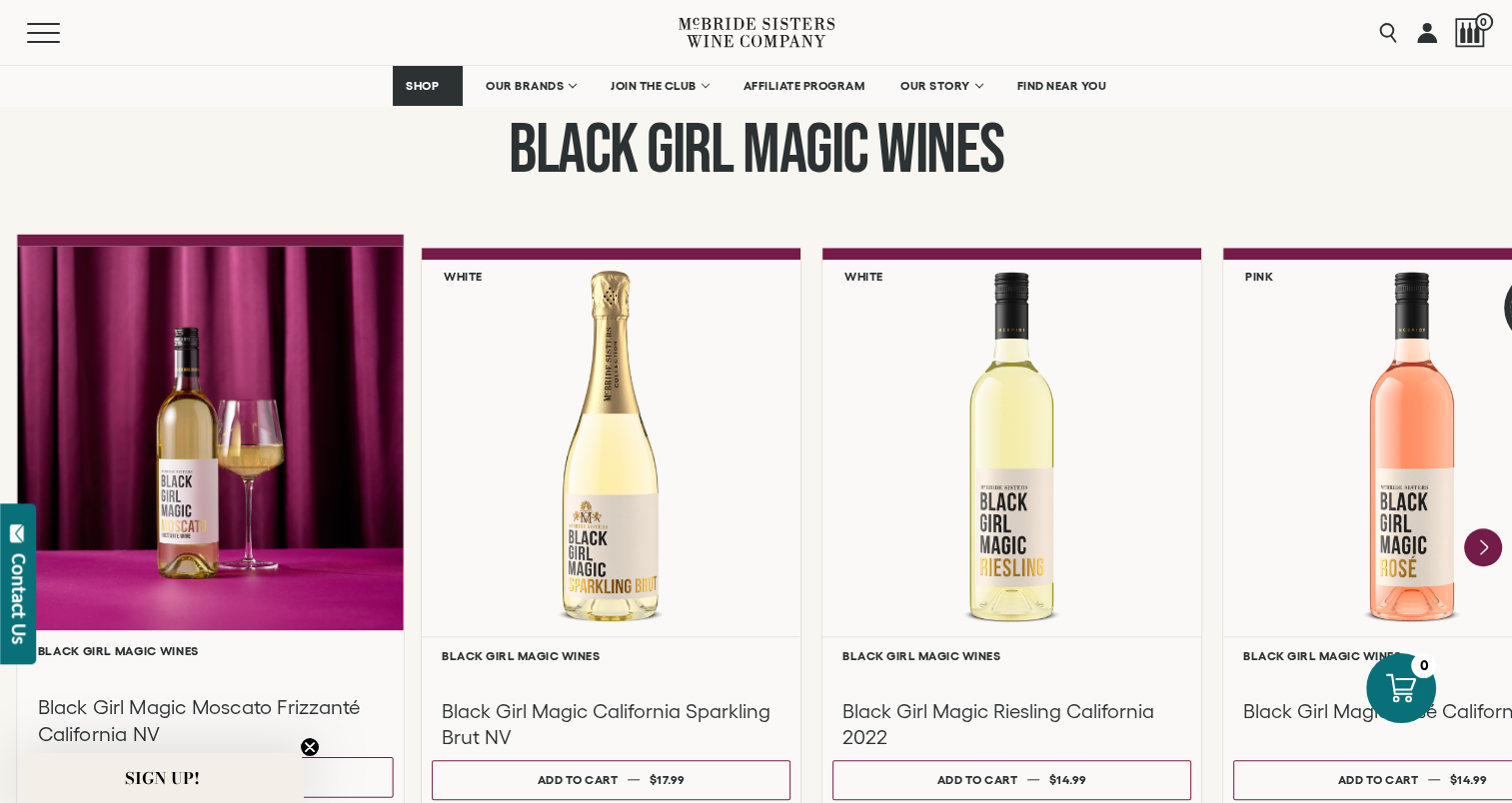 click at bounding box center [210, 437] 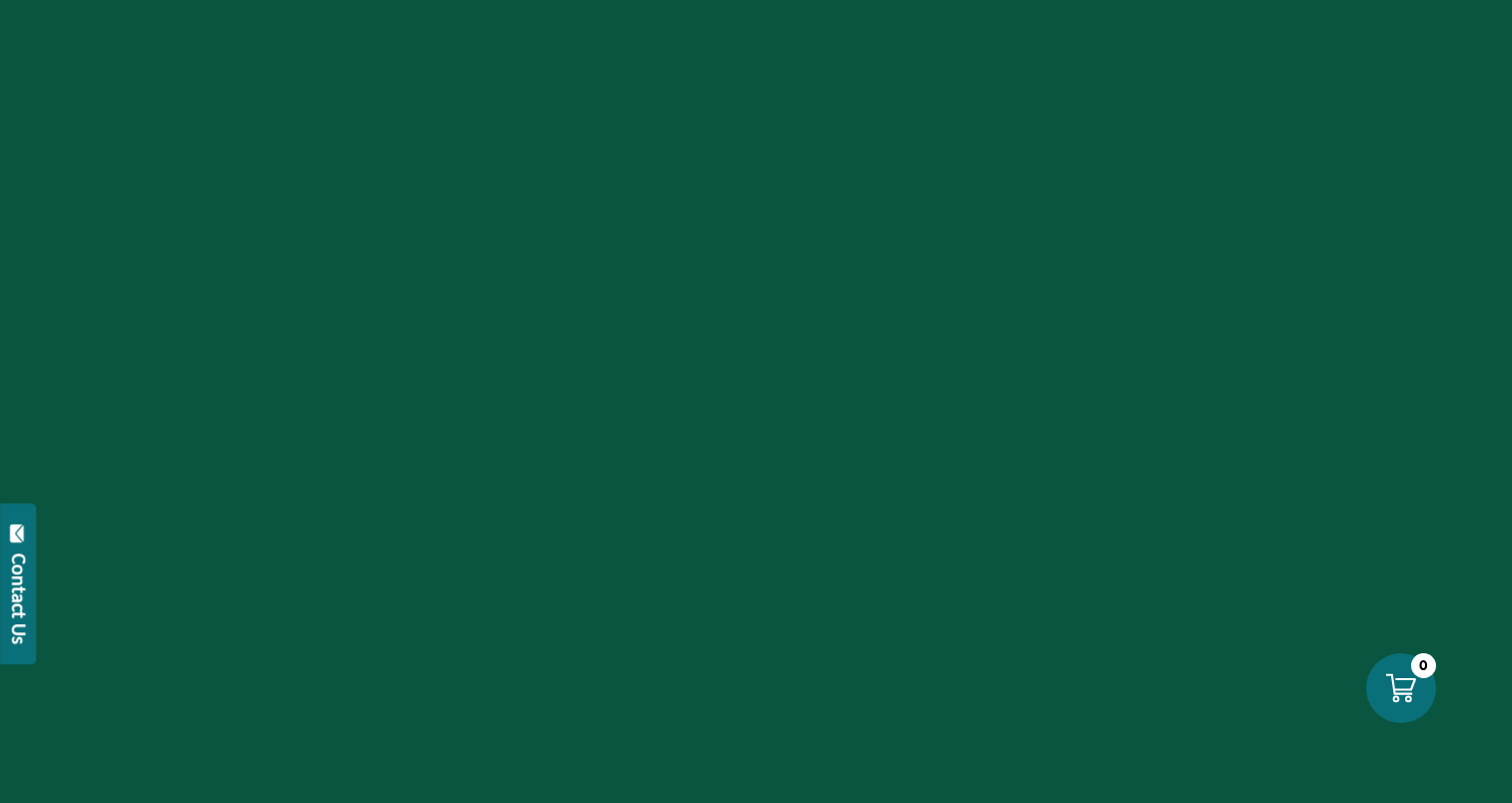 scroll, scrollTop: 0, scrollLeft: 0, axis: both 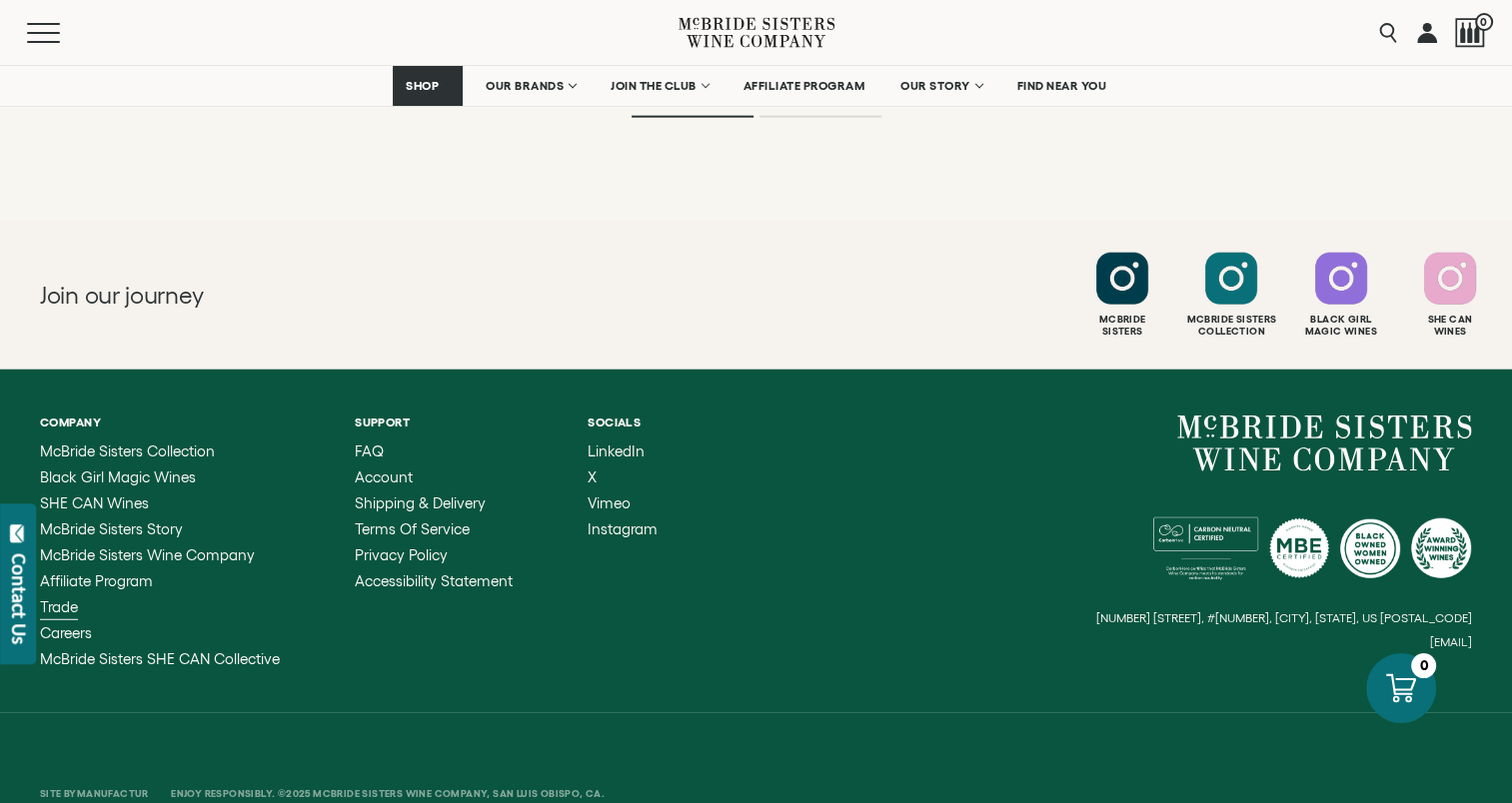click on "Trade" at bounding box center (59, 606) 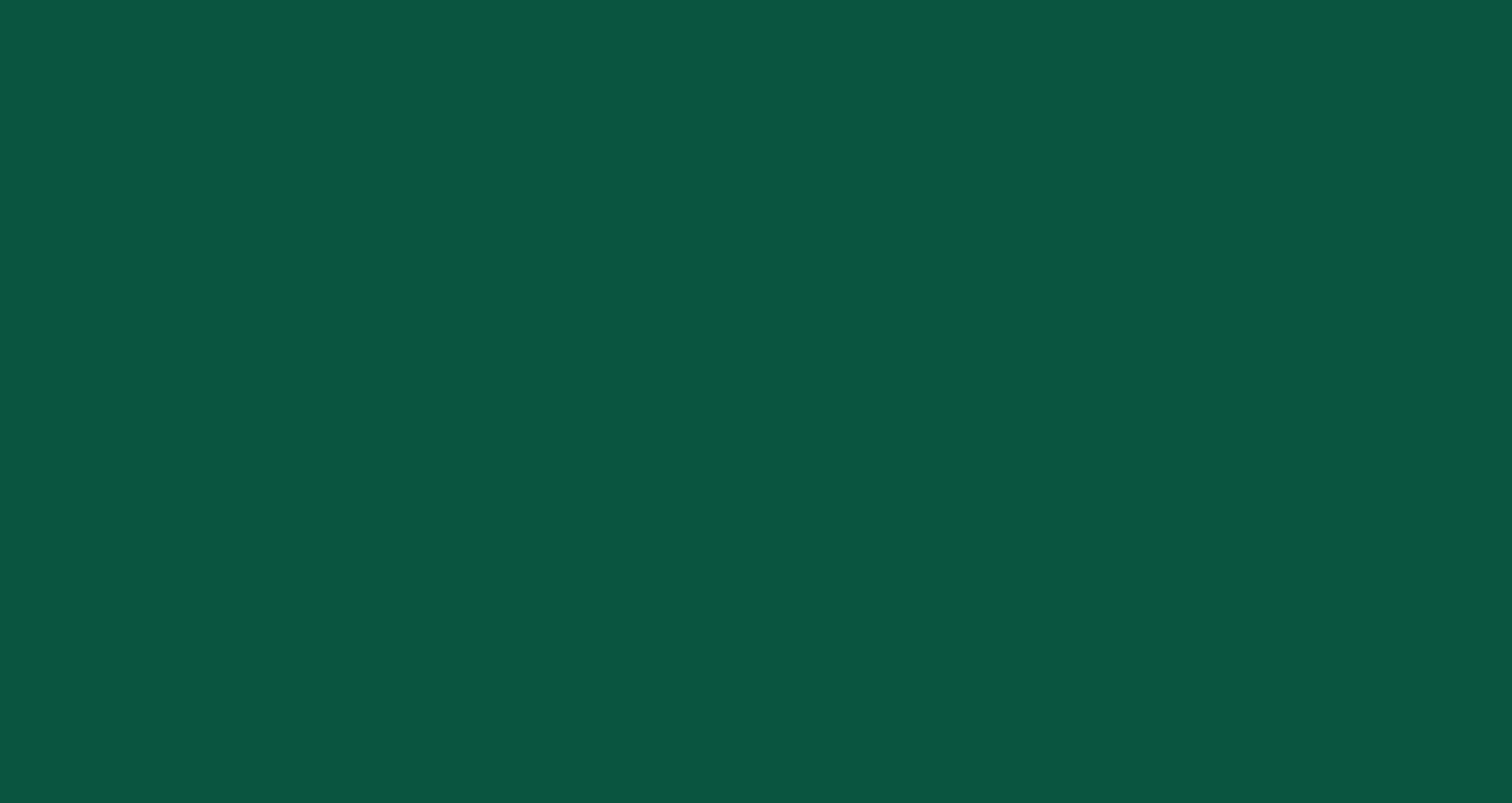 scroll, scrollTop: 0, scrollLeft: 0, axis: both 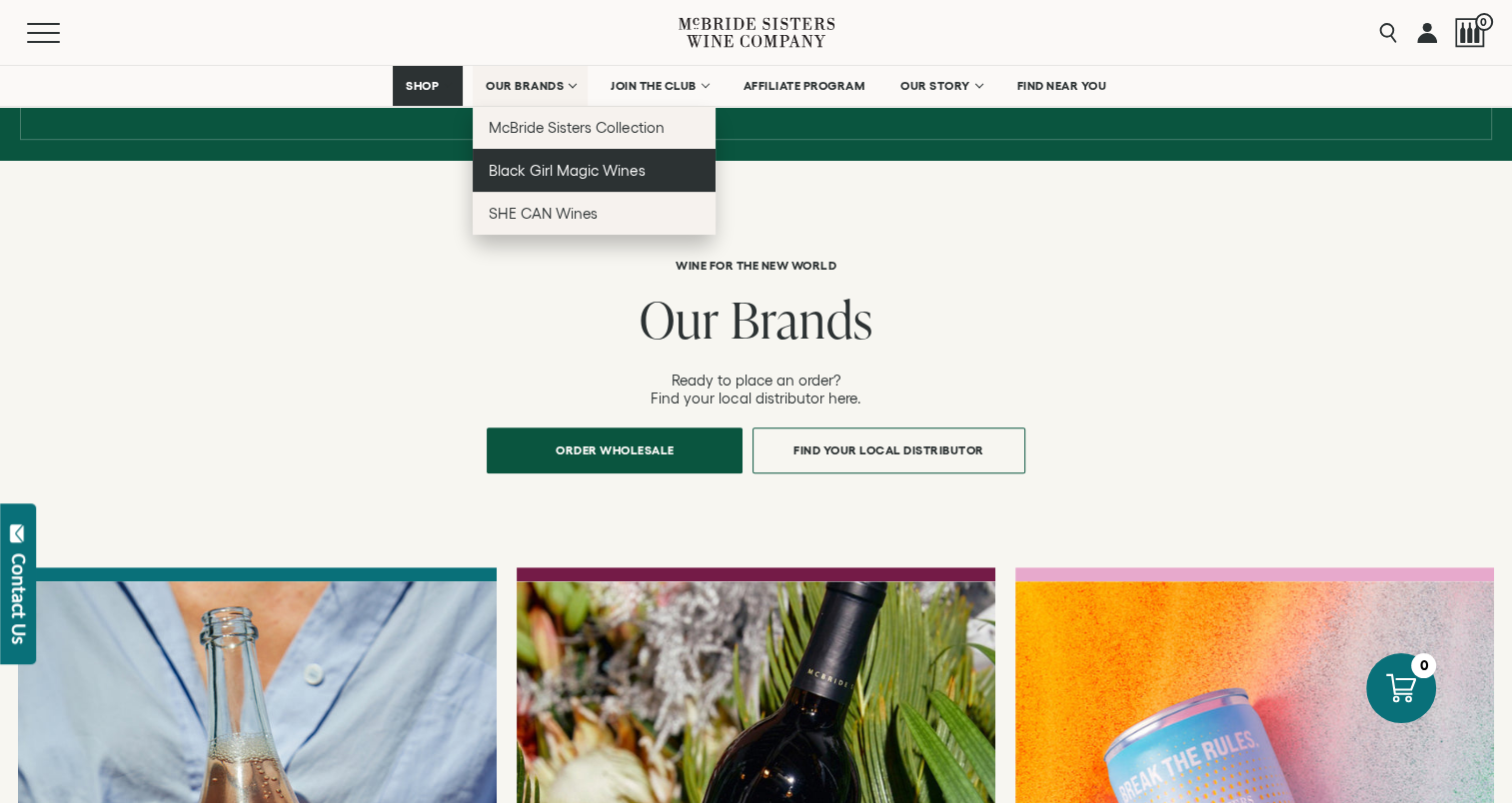 click on "Black Girl Magic Wines" at bounding box center [567, 170] 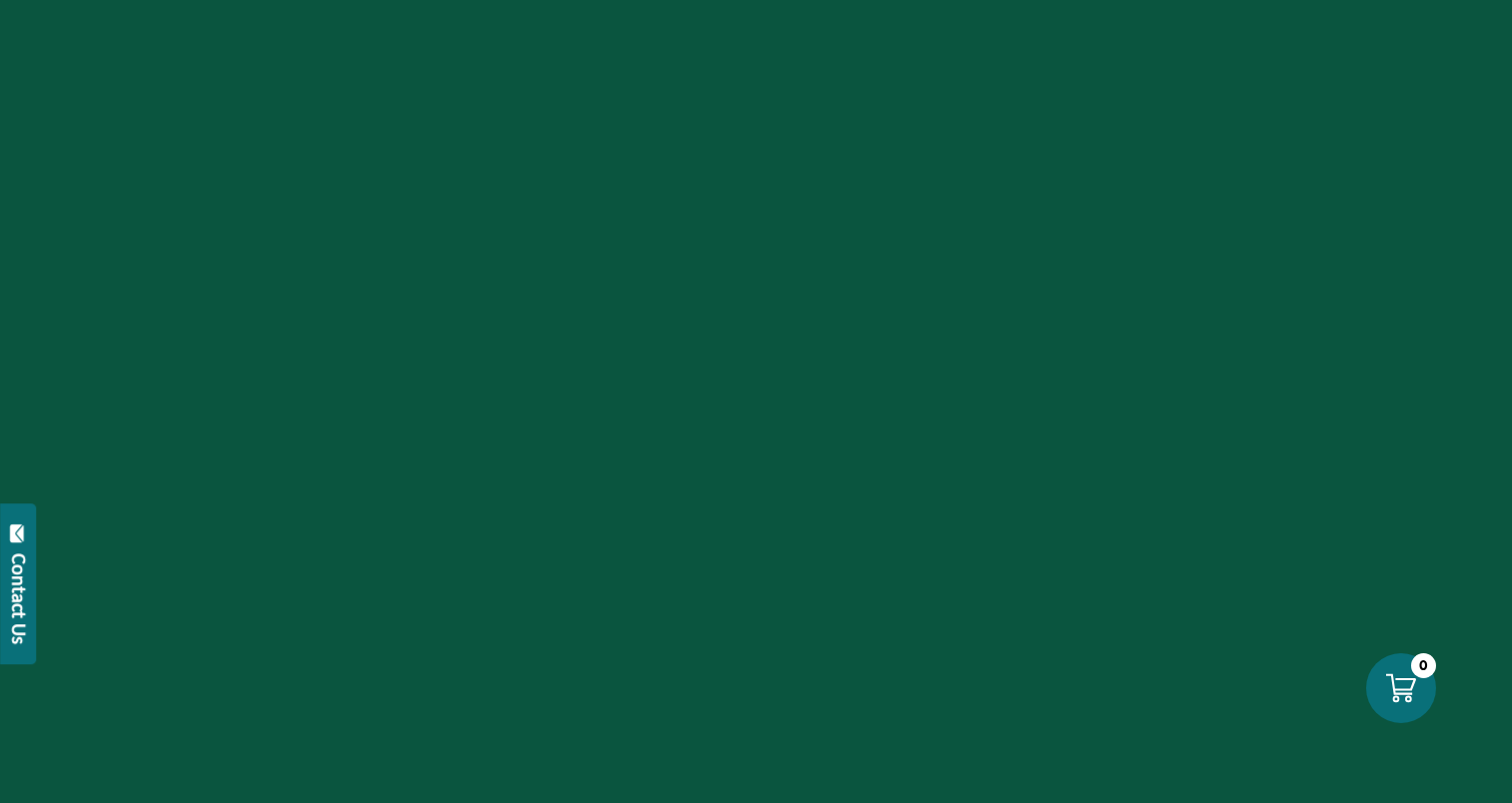 scroll, scrollTop: 0, scrollLeft: 0, axis: both 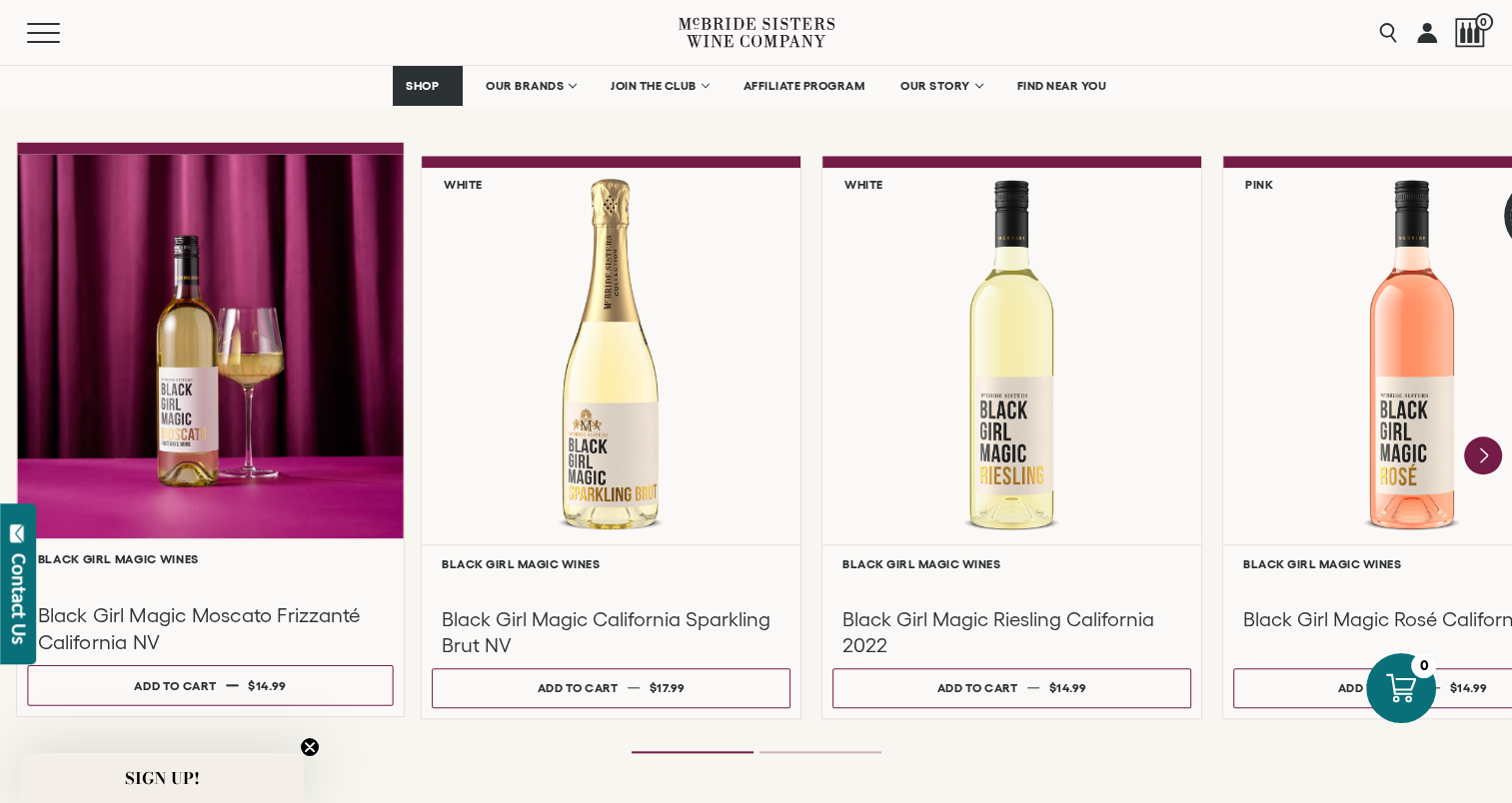 click at bounding box center (210, 346) 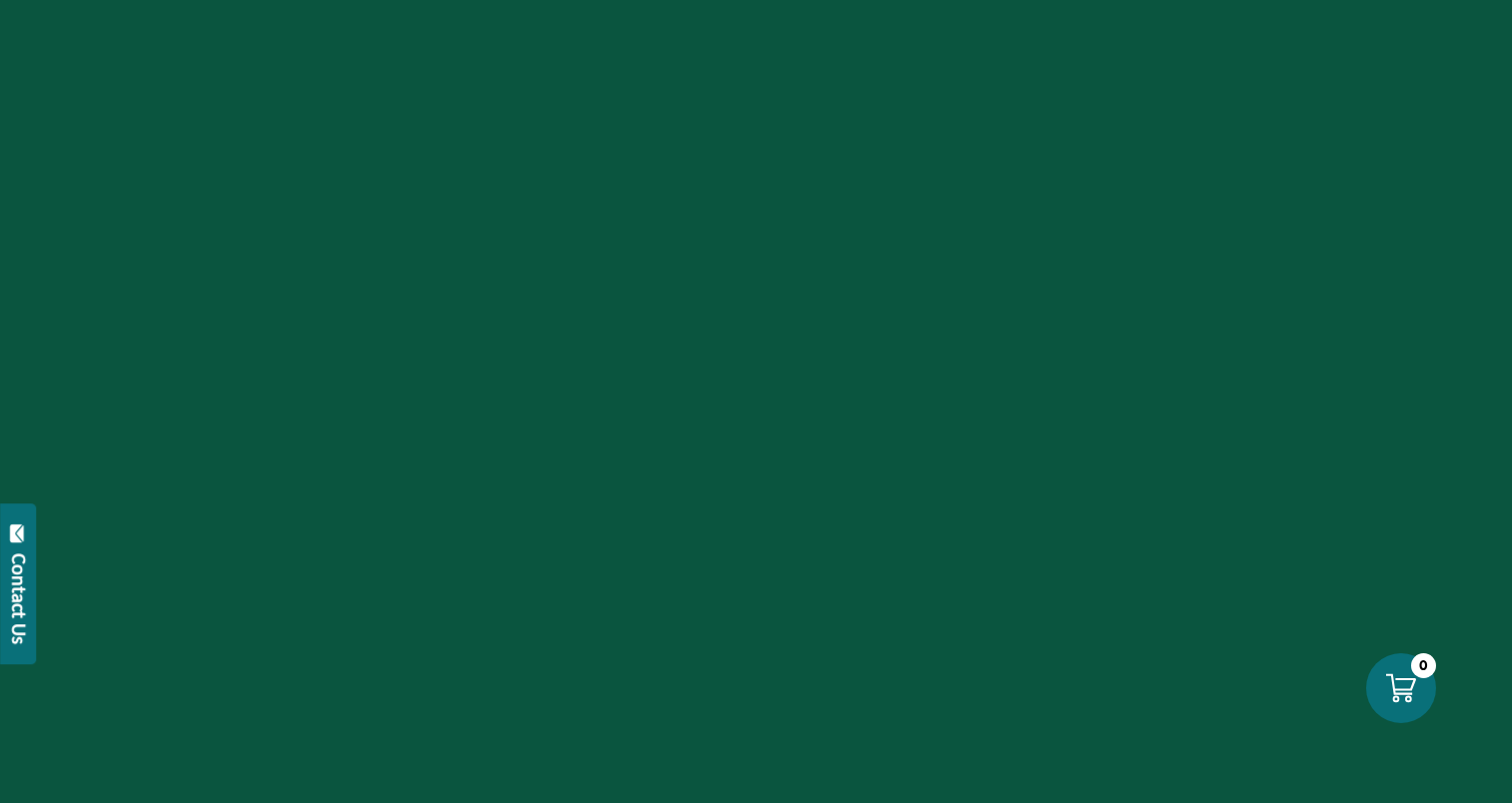 scroll, scrollTop: 0, scrollLeft: 0, axis: both 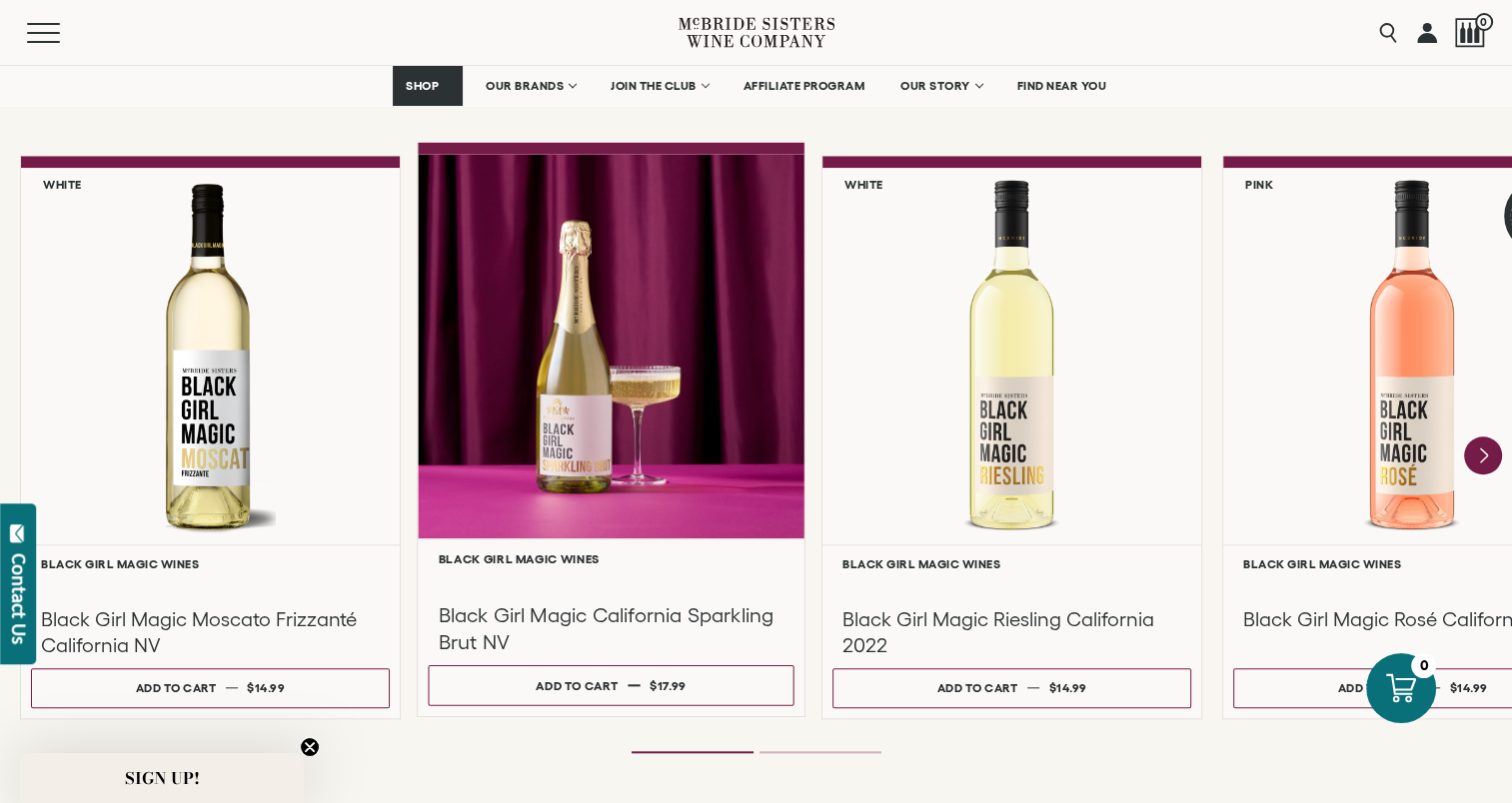 click at bounding box center [611, 346] 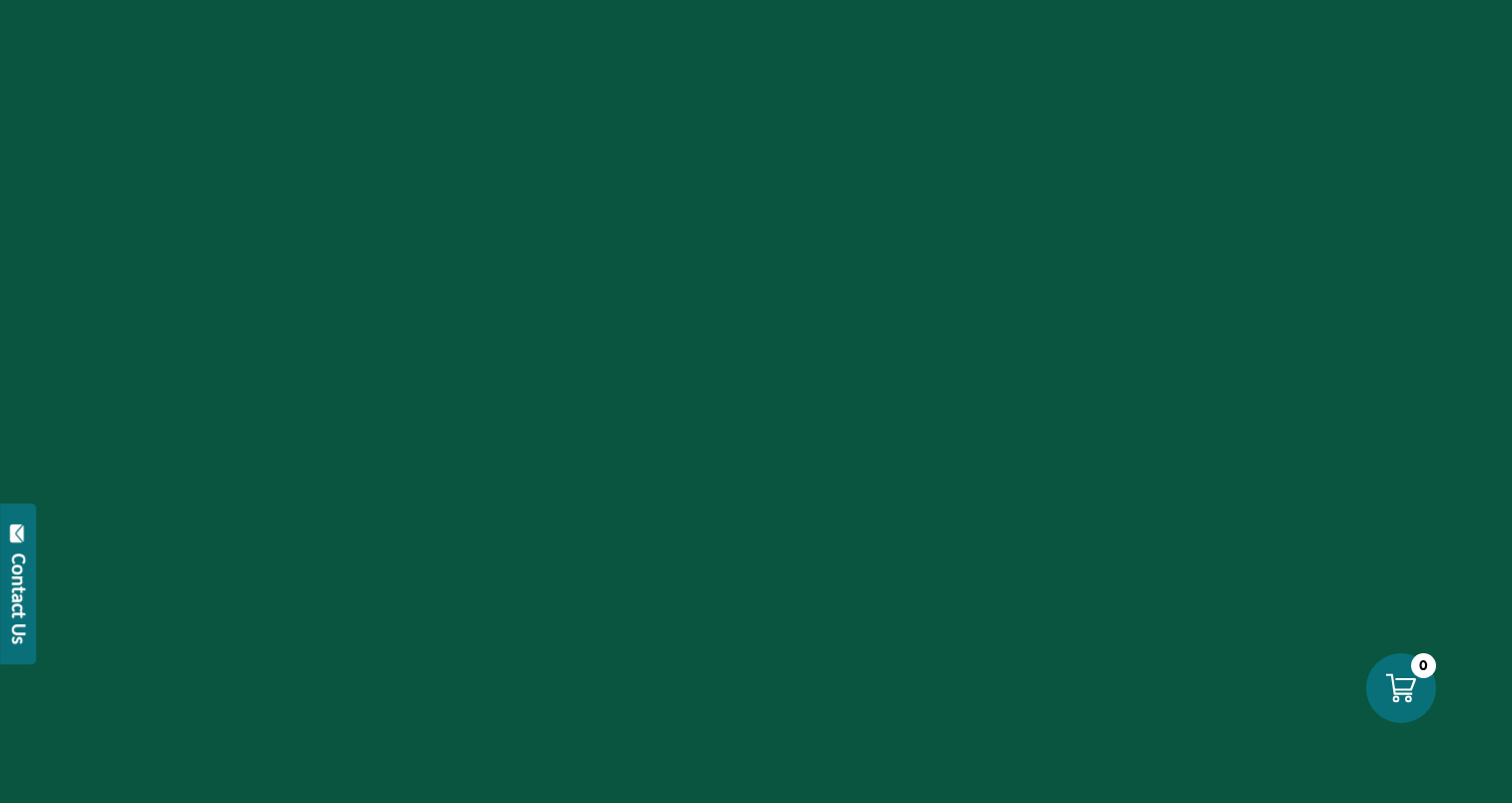 scroll, scrollTop: 0, scrollLeft: 0, axis: both 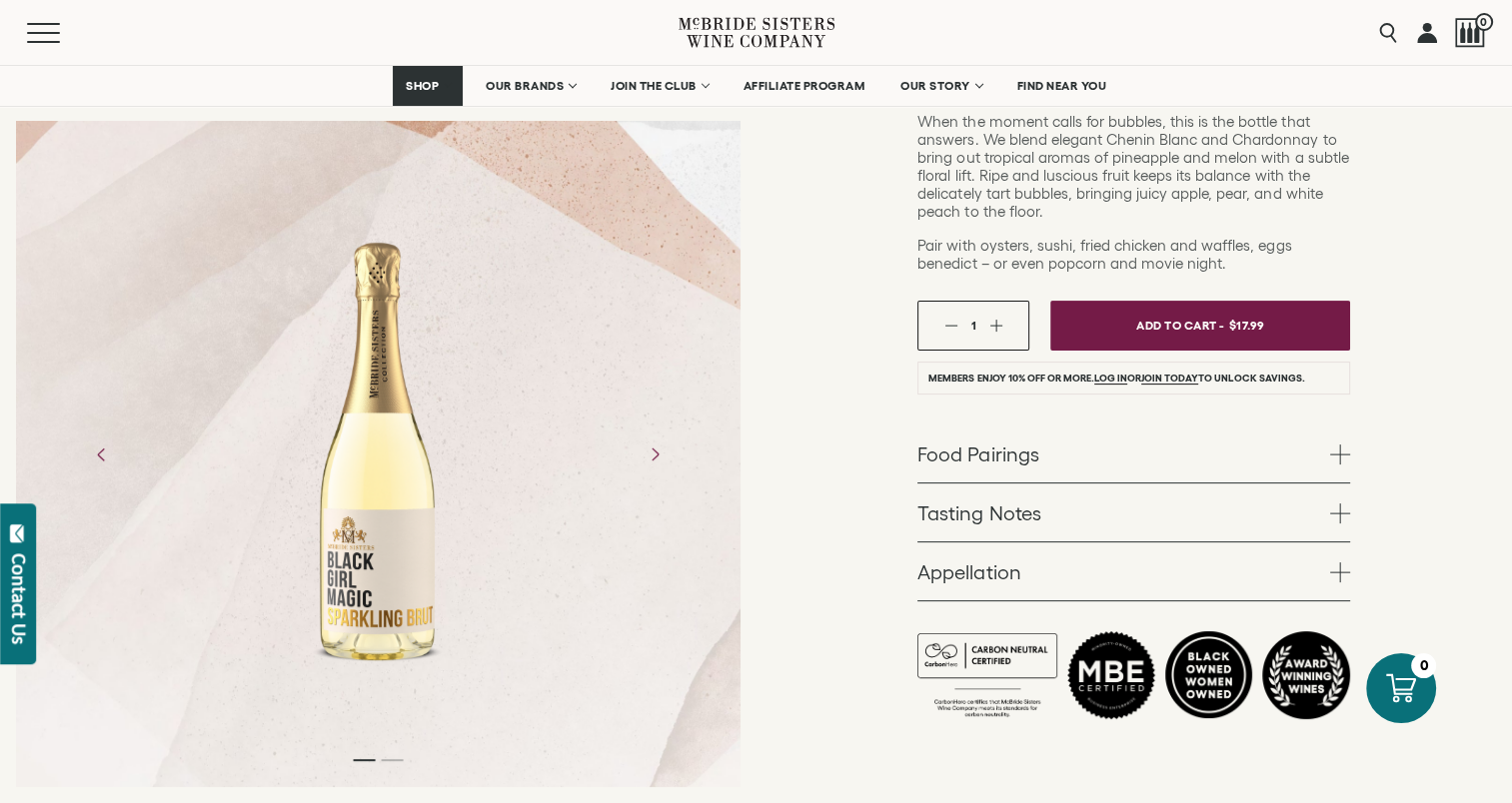 click at bounding box center [378, 454] 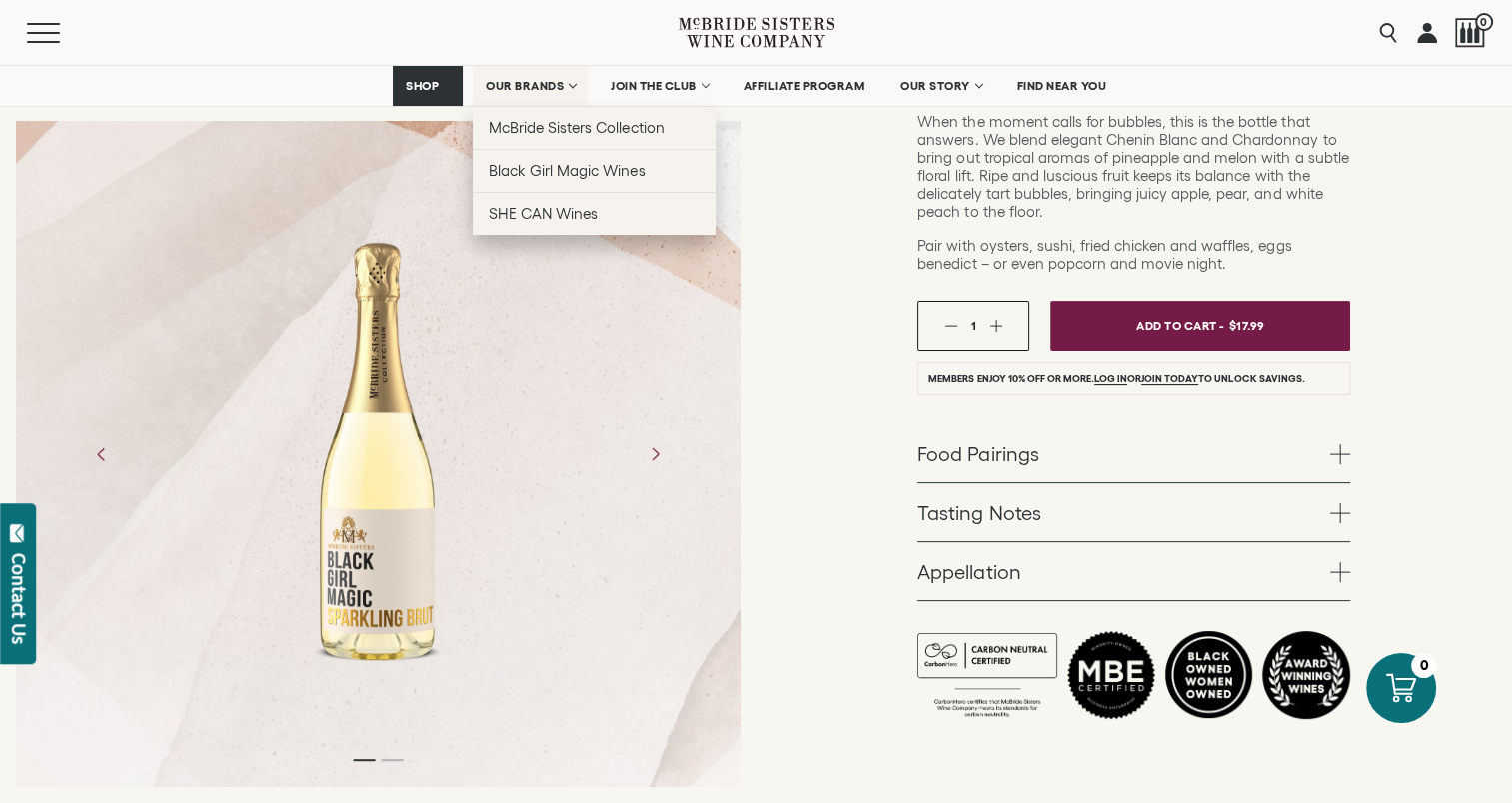 click on "OUR BRANDS" at bounding box center (530, 86) 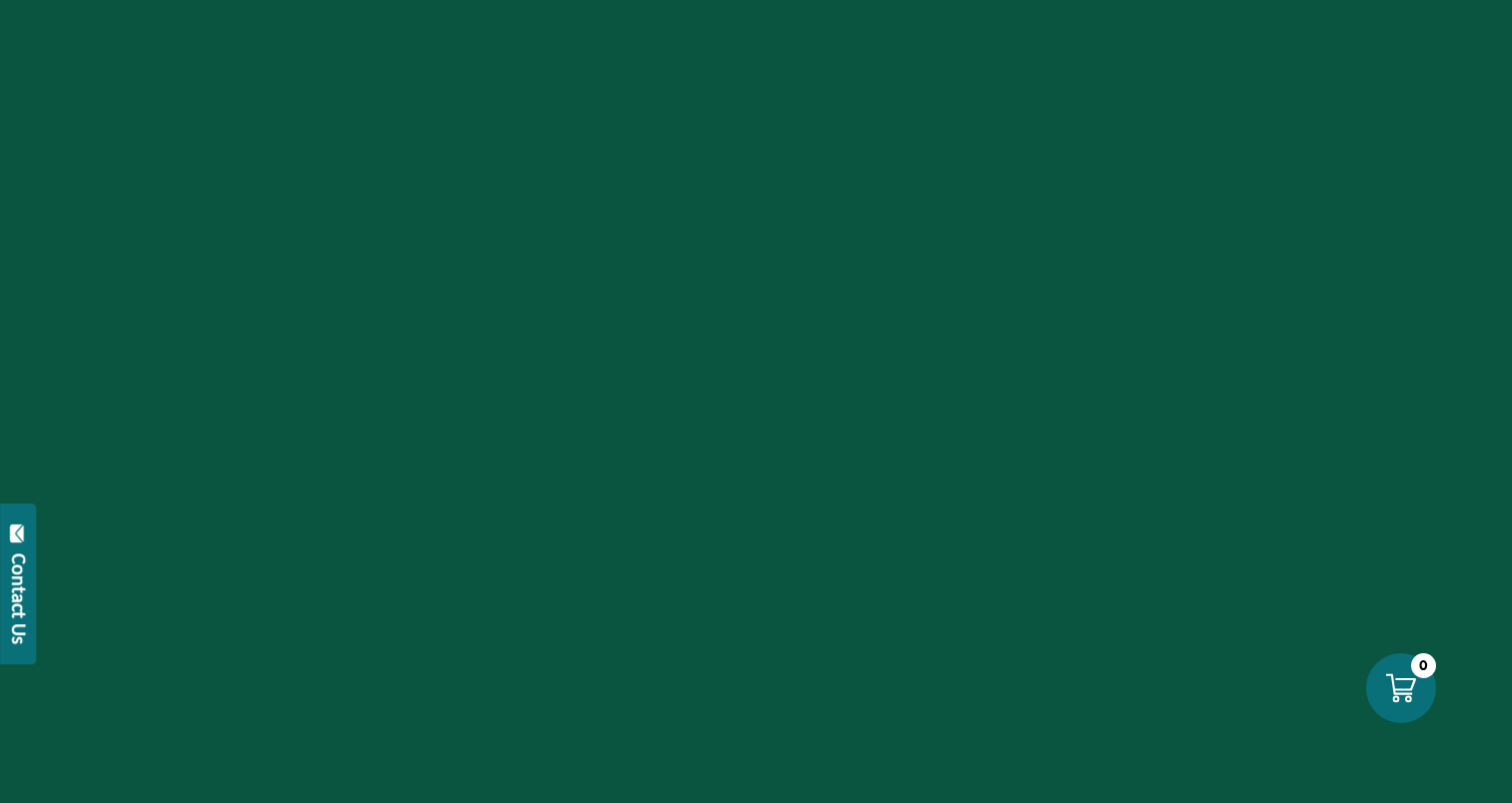 scroll, scrollTop: 0, scrollLeft: 0, axis: both 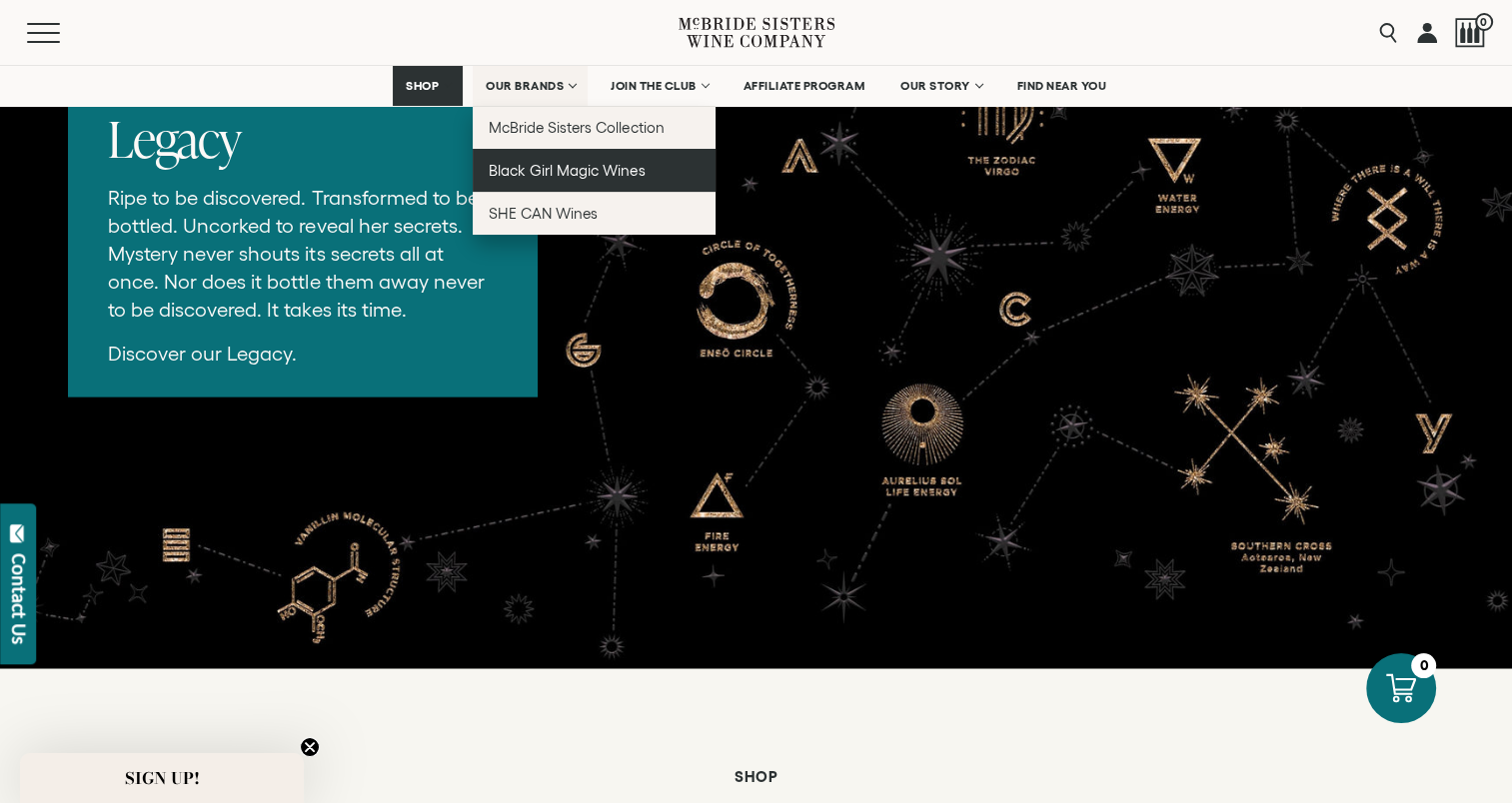 click on "Black Girl Magic Wines" at bounding box center (567, 170) 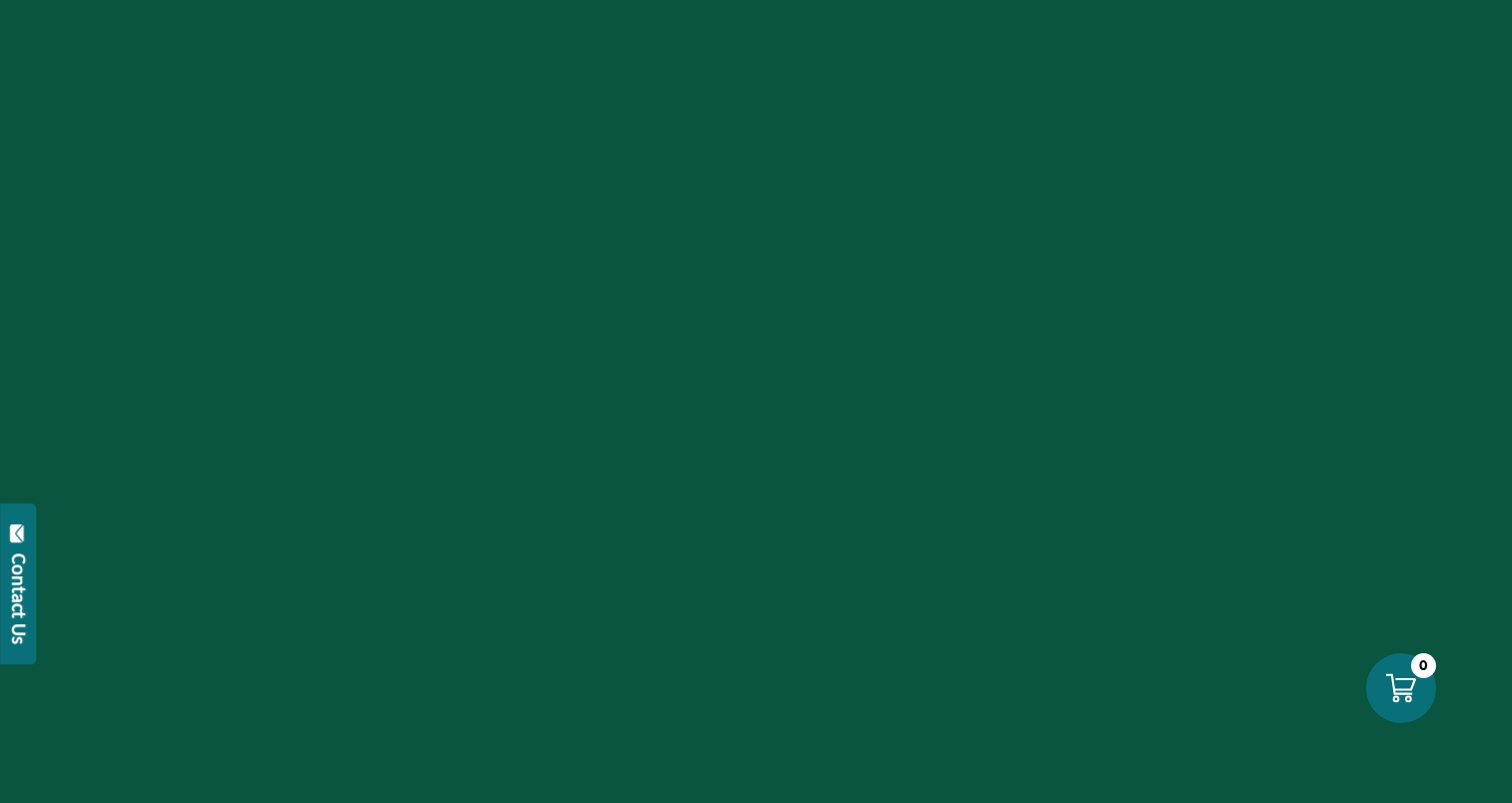 scroll, scrollTop: 0, scrollLeft: 0, axis: both 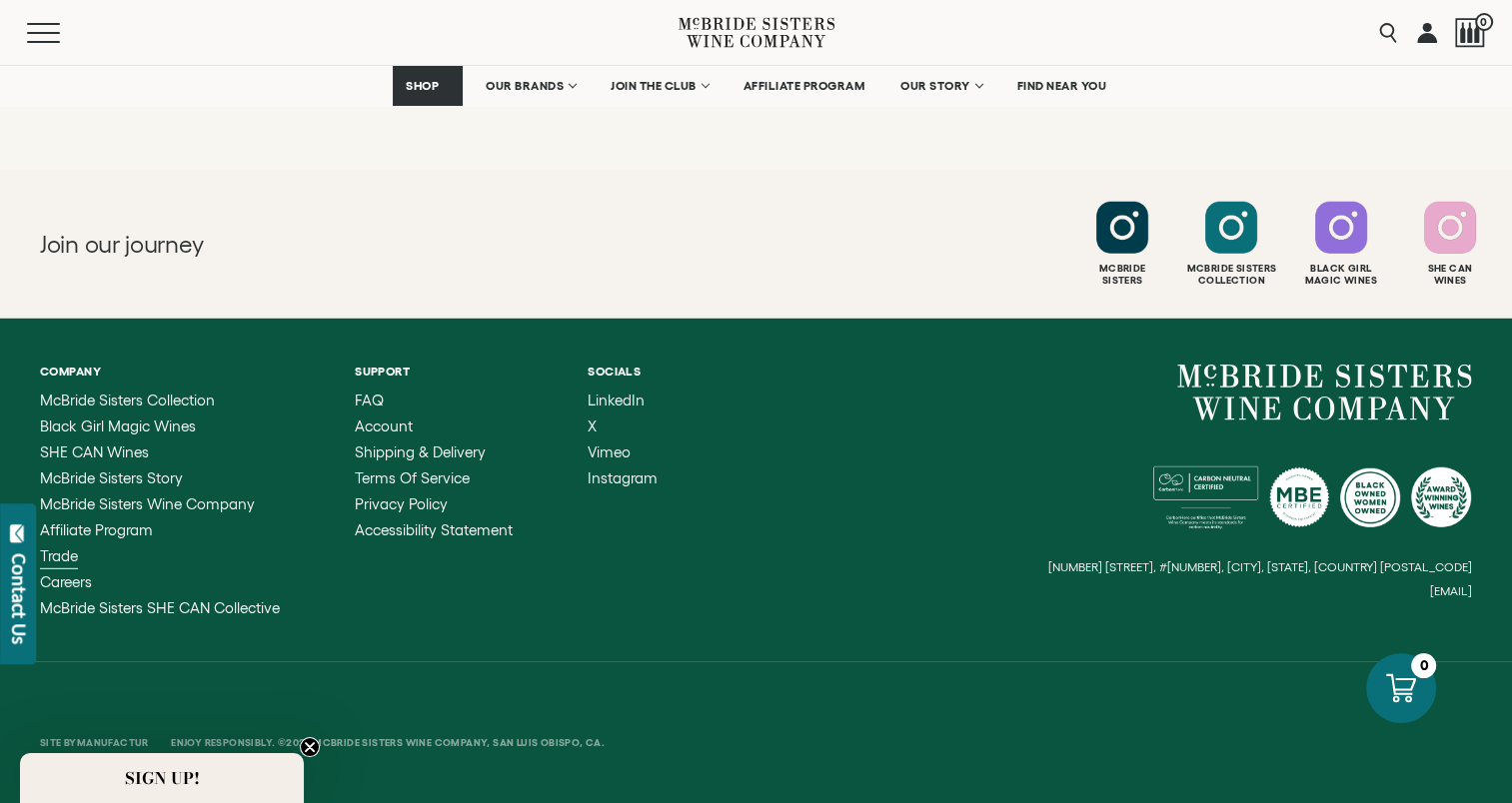 click on "Trade" at bounding box center [59, 555] 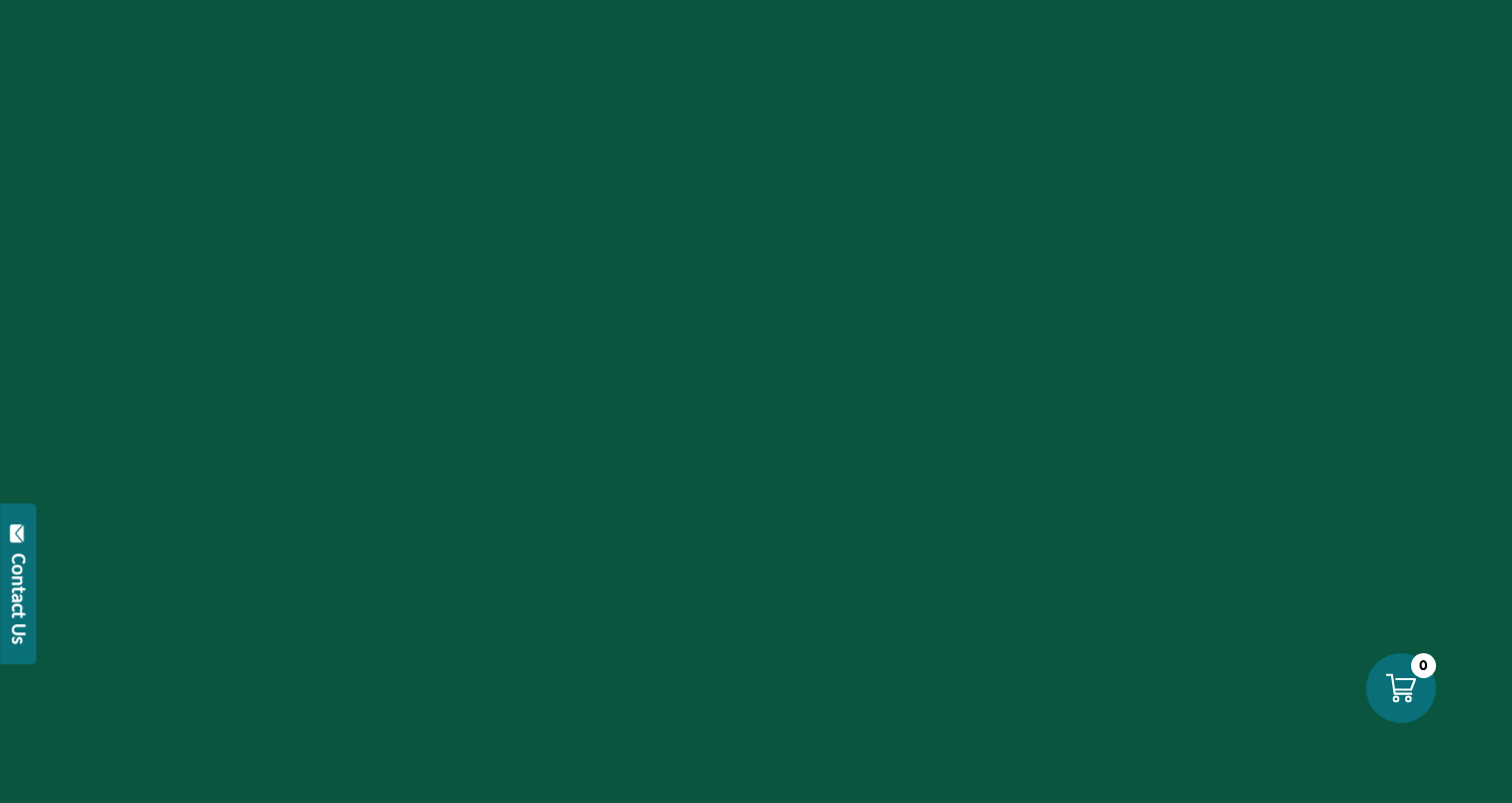 scroll, scrollTop: 0, scrollLeft: 0, axis: both 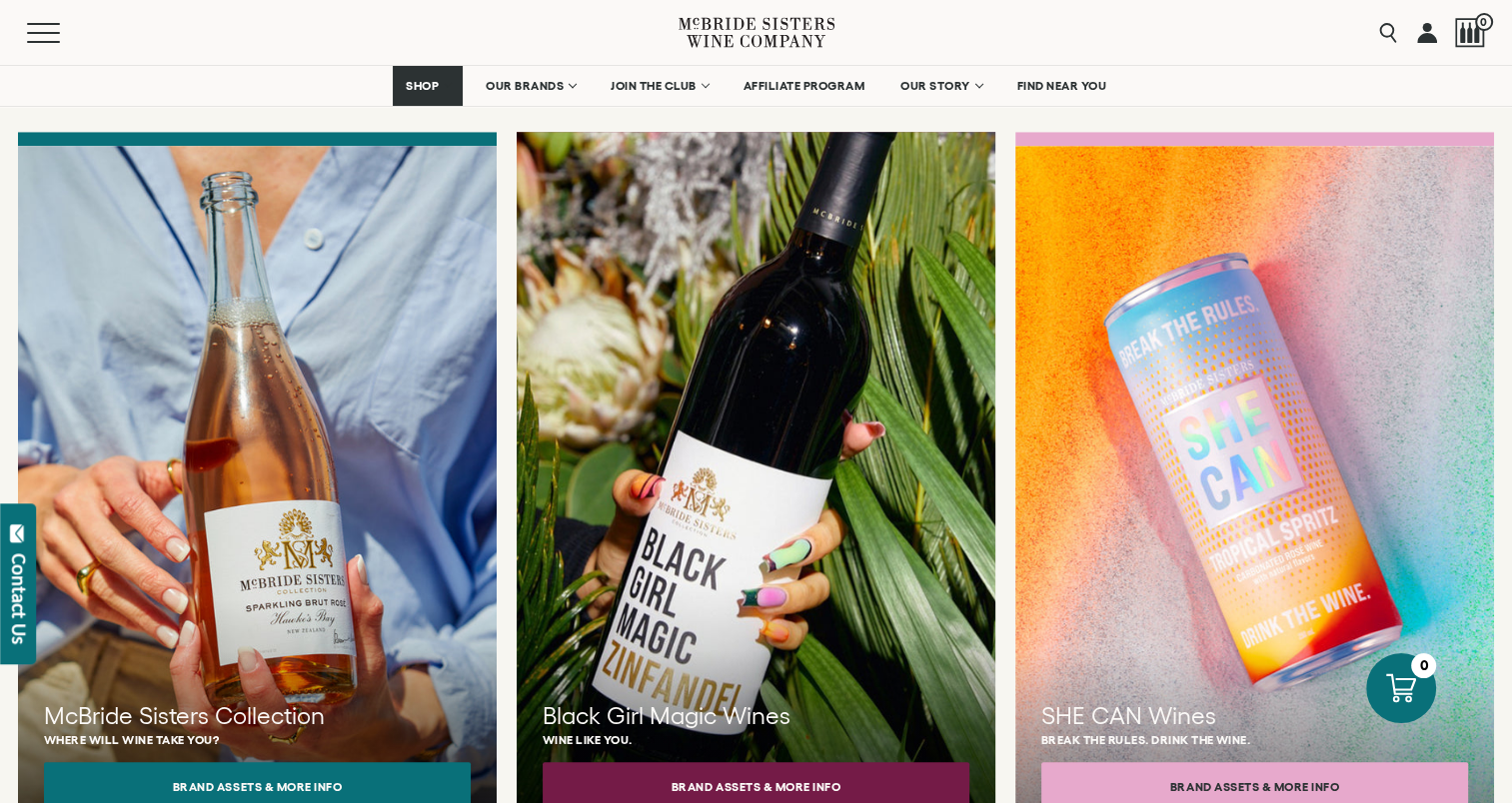 click at bounding box center (756, 486) 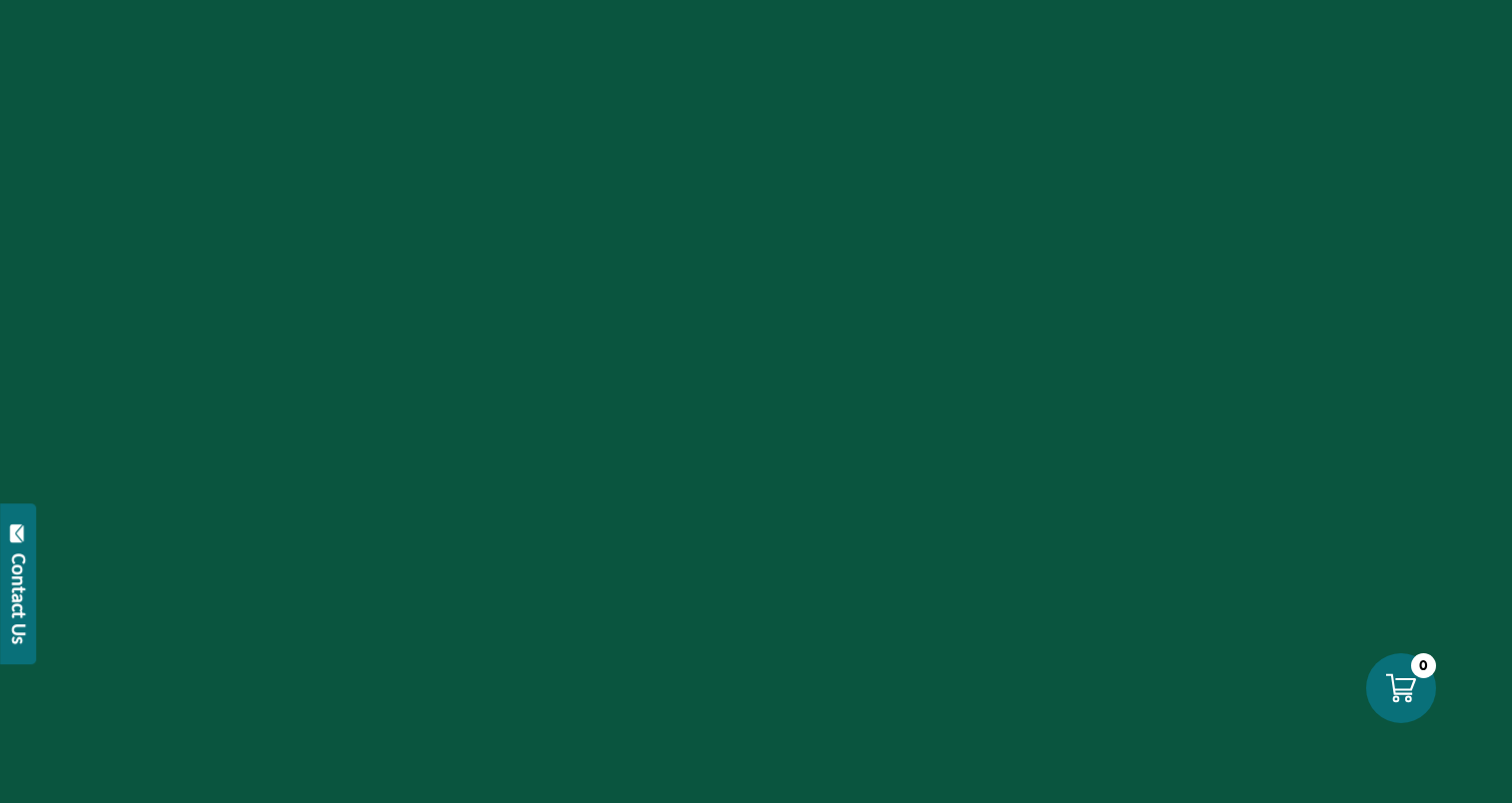 scroll, scrollTop: 0, scrollLeft: 0, axis: both 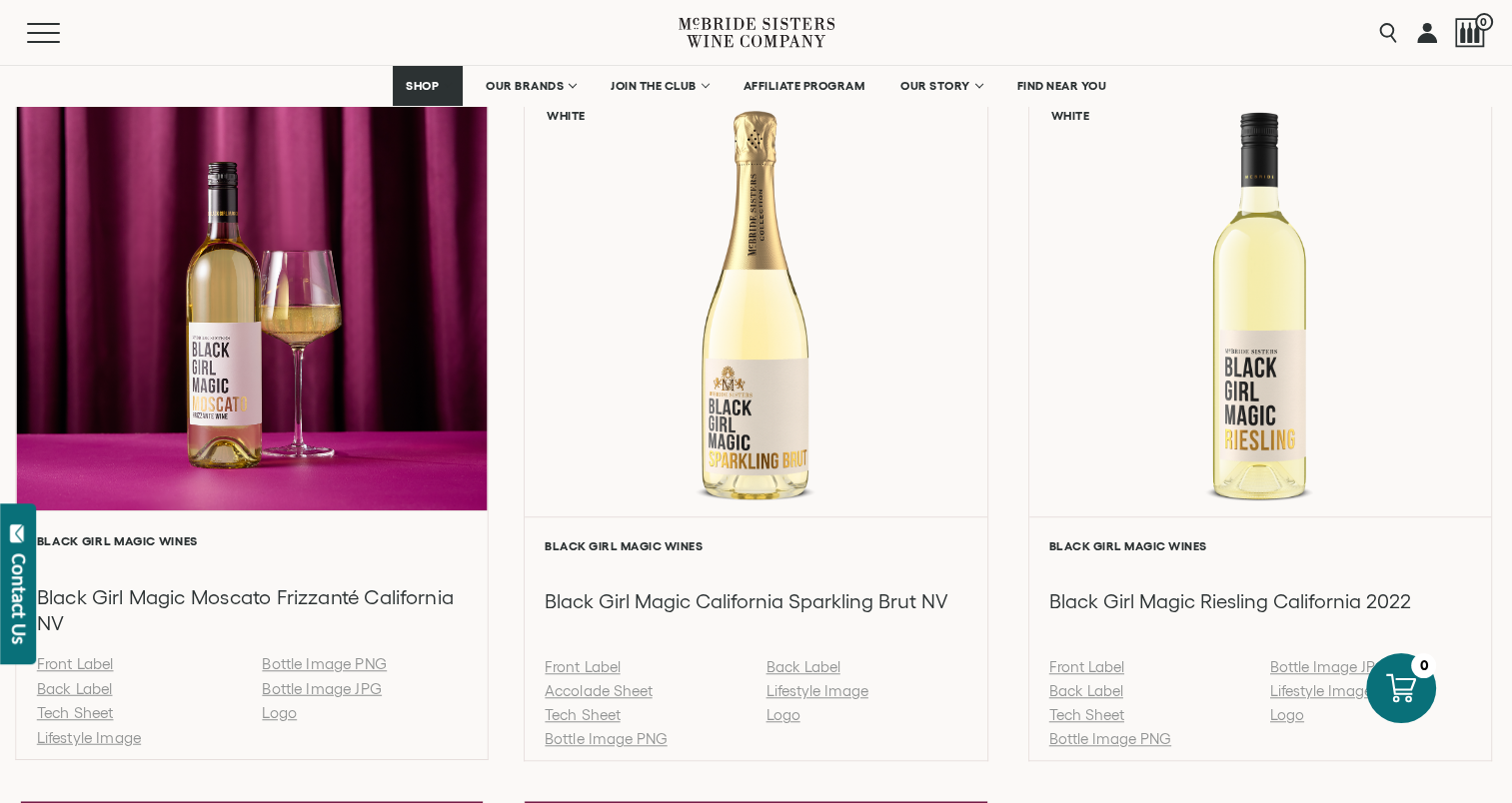 click on "Bottle Image PNG" at bounding box center (324, 663) 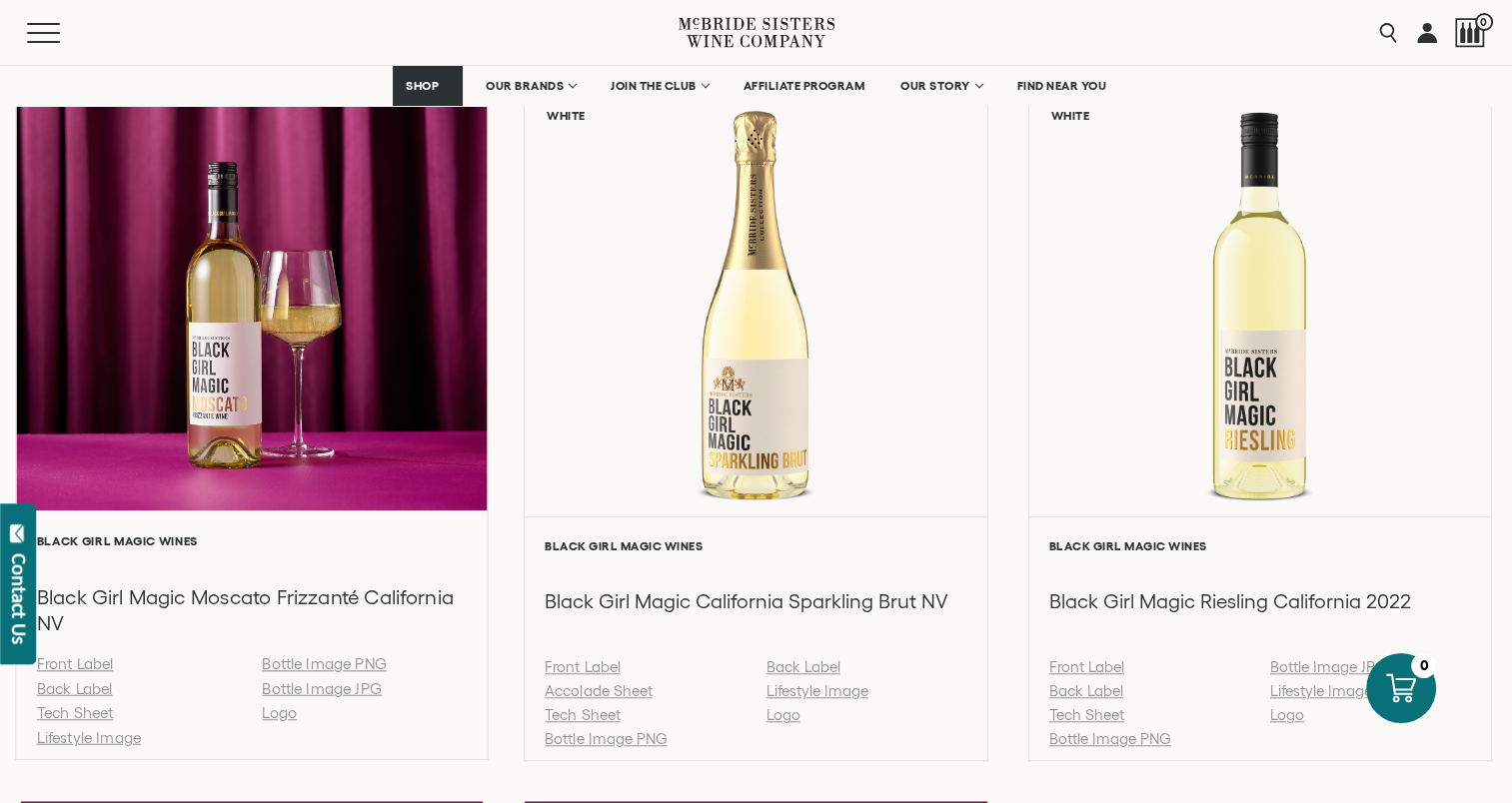 click on "Bottle Image PNG" at bounding box center [324, 663] 